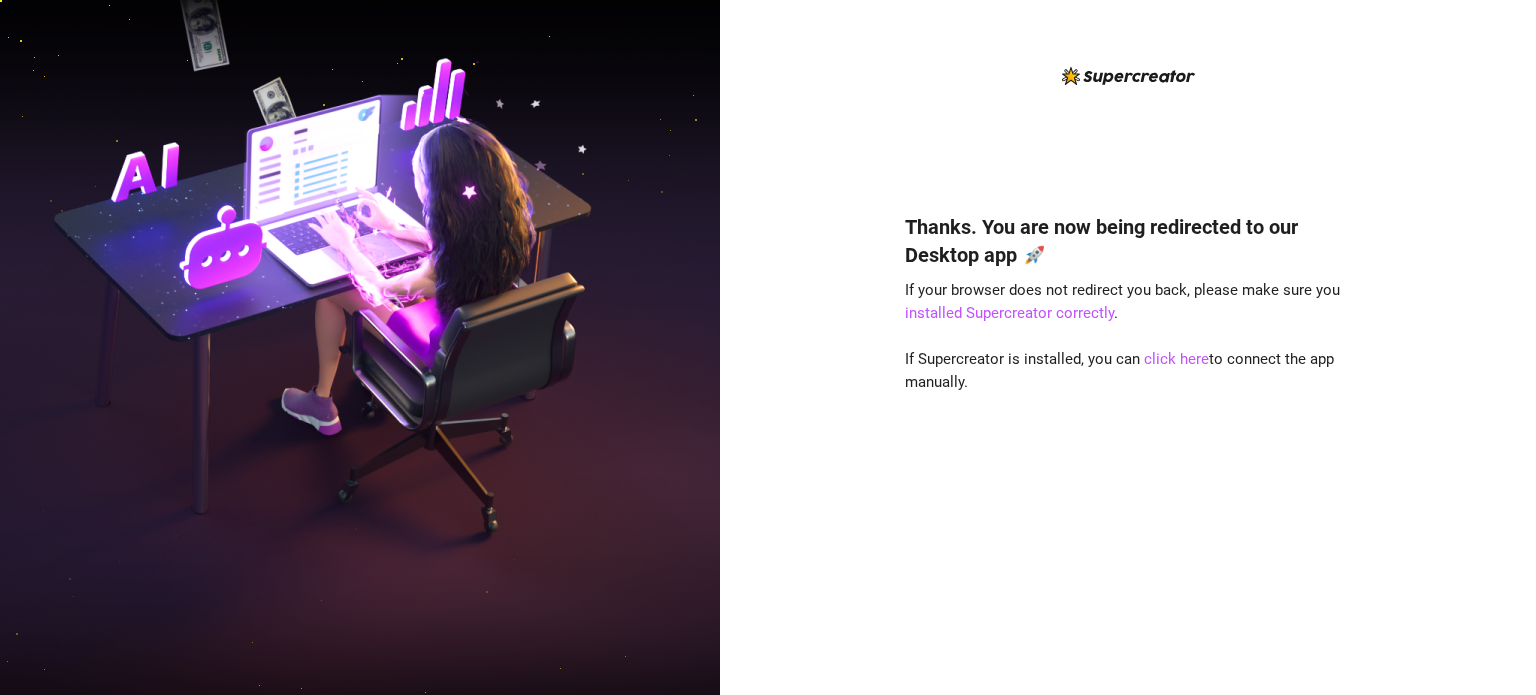 scroll, scrollTop: 0, scrollLeft: 0, axis: both 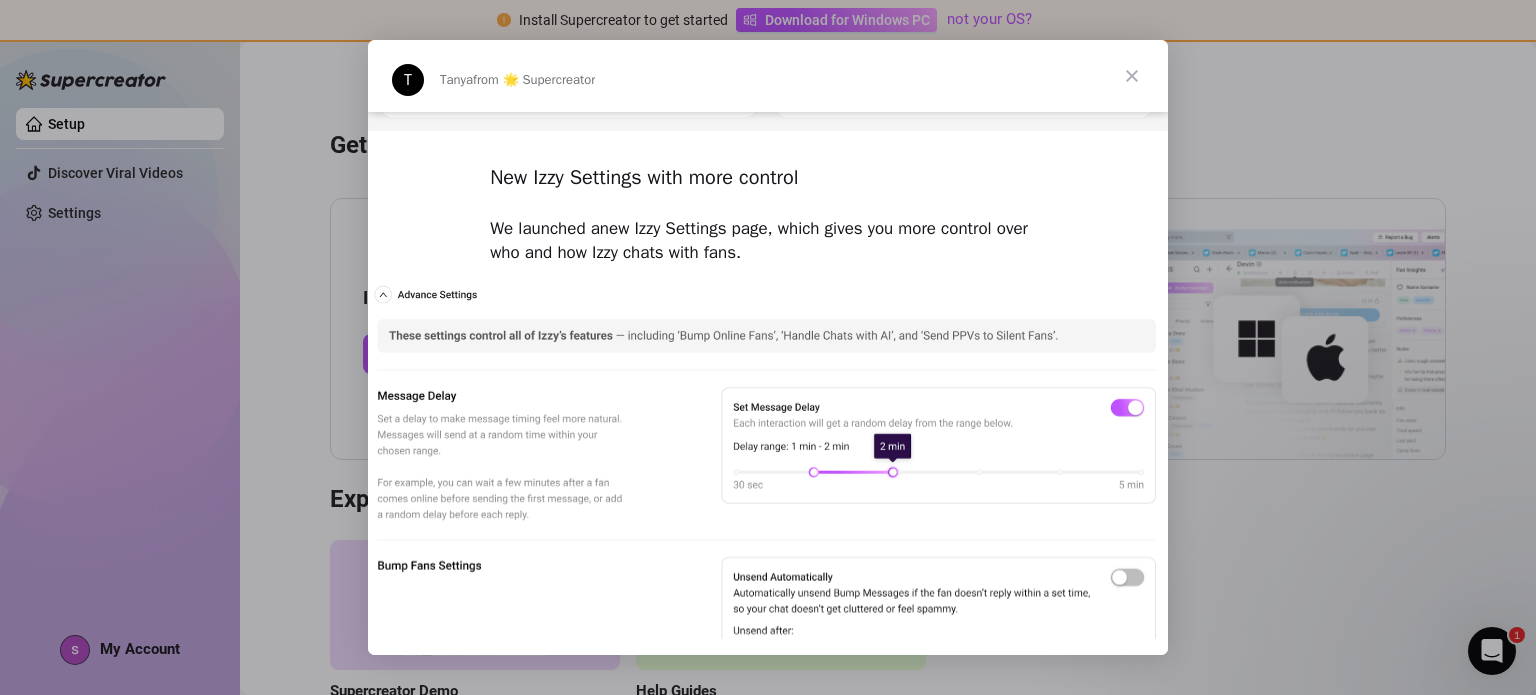 click at bounding box center [1132, 76] 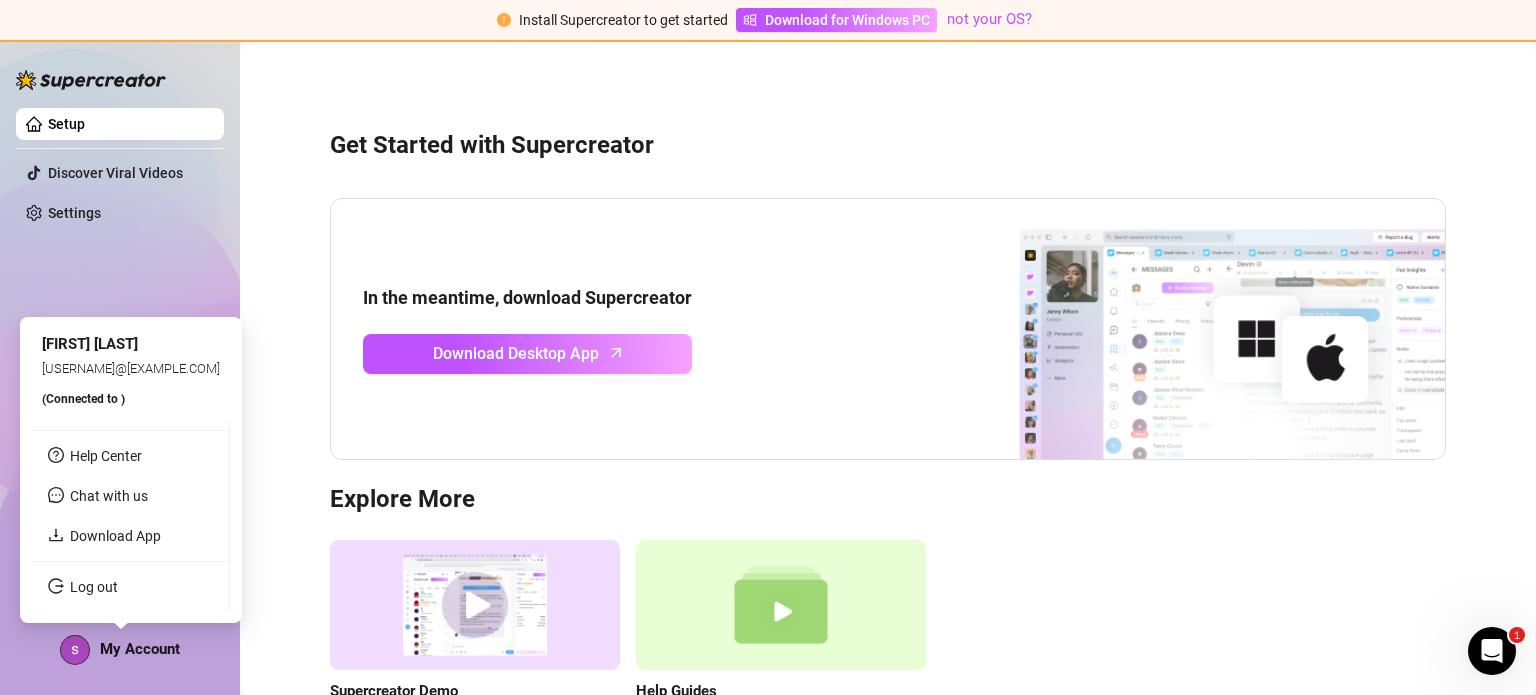 click on "My Account" at bounding box center [120, 650] 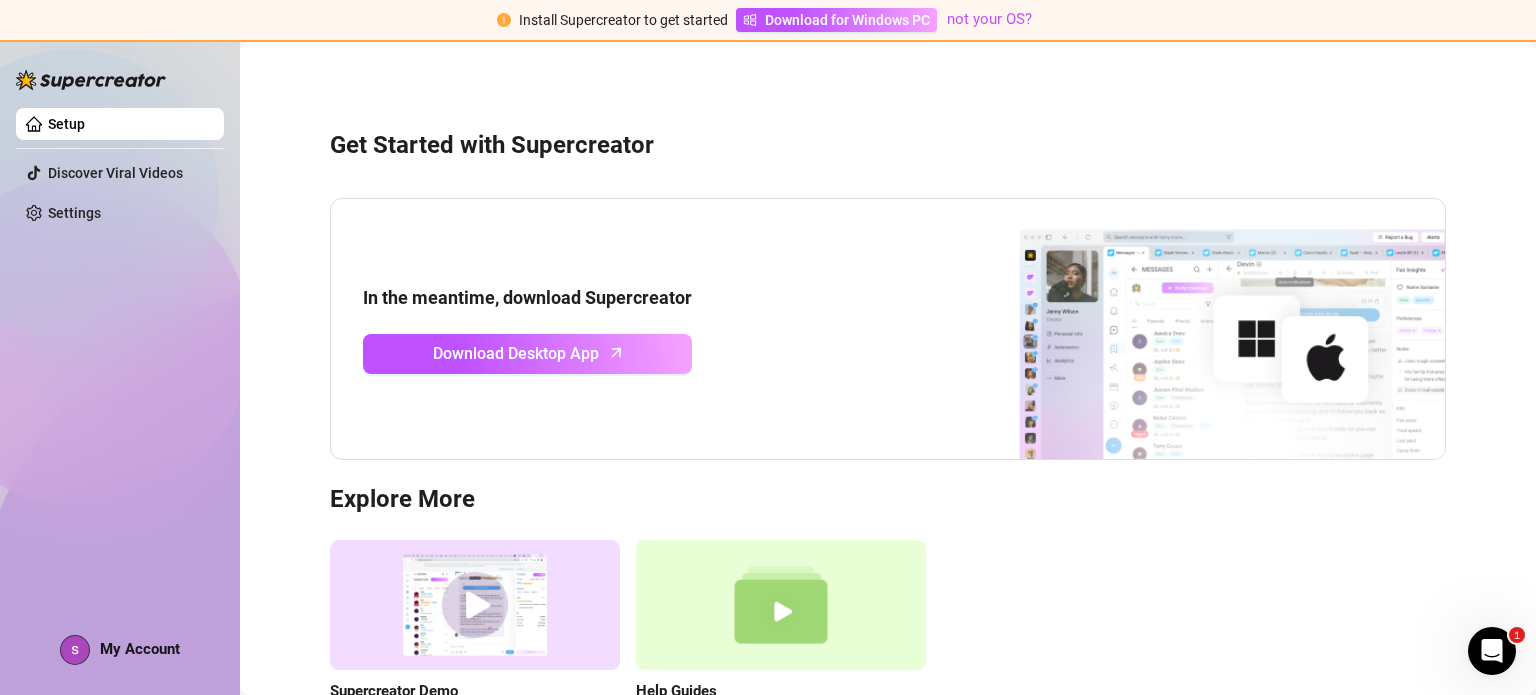 click on "My Account" at bounding box center [140, 649] 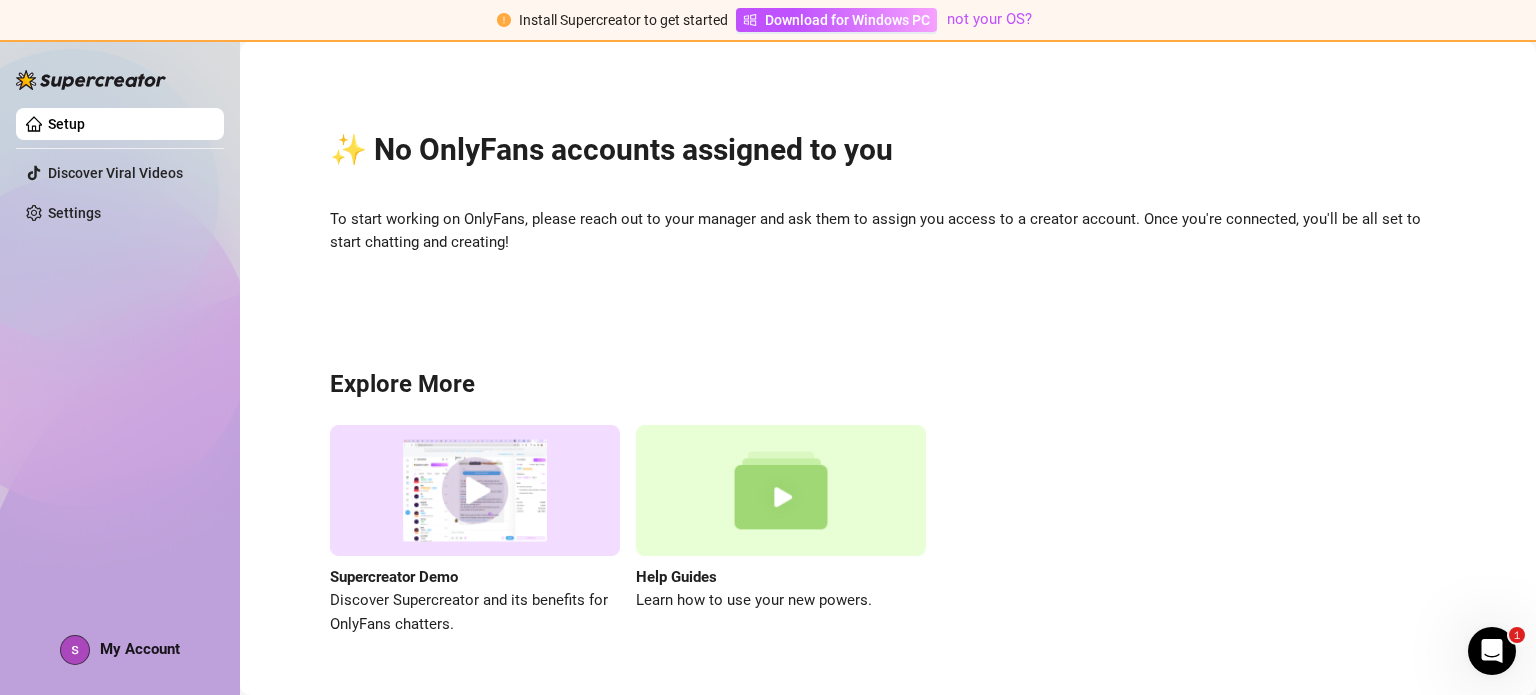 click at bounding box center (75, 650) 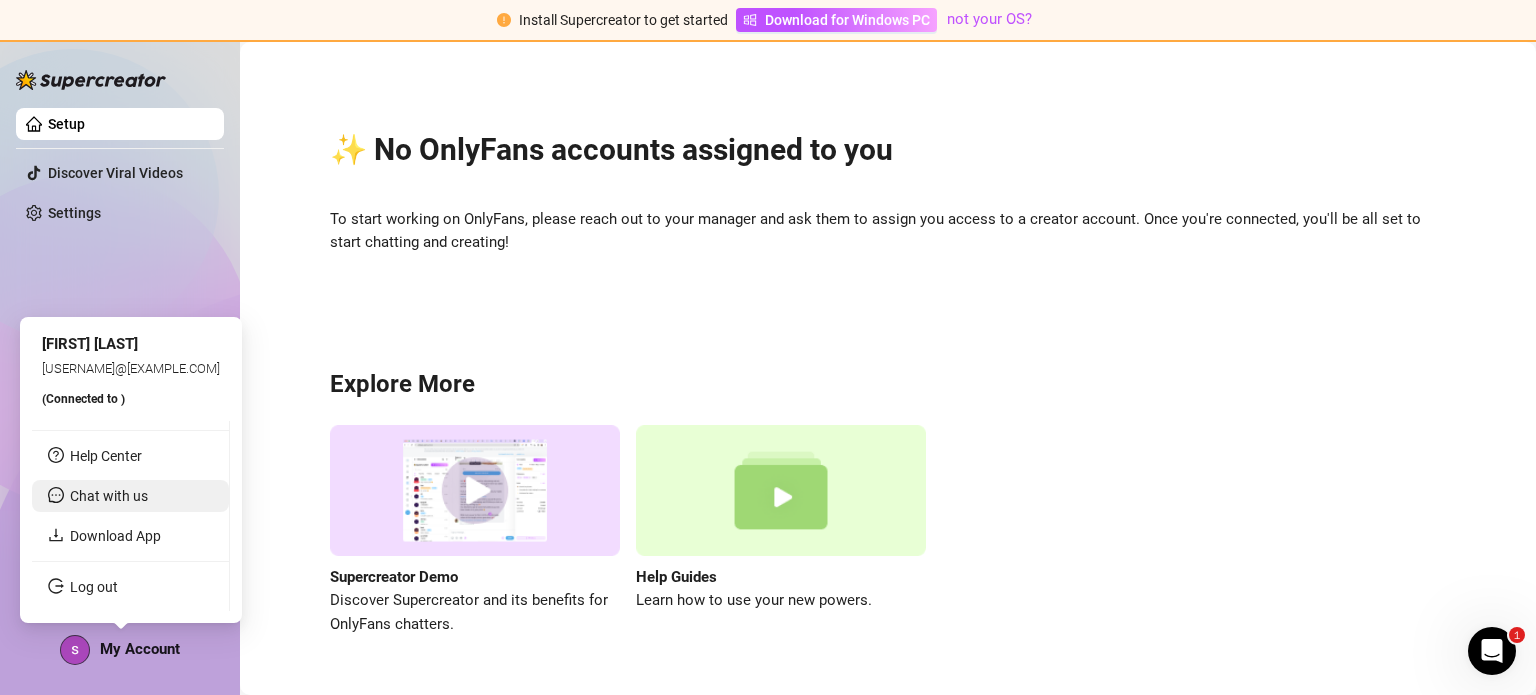 click on "(Connected to   )" at bounding box center (83, 399) 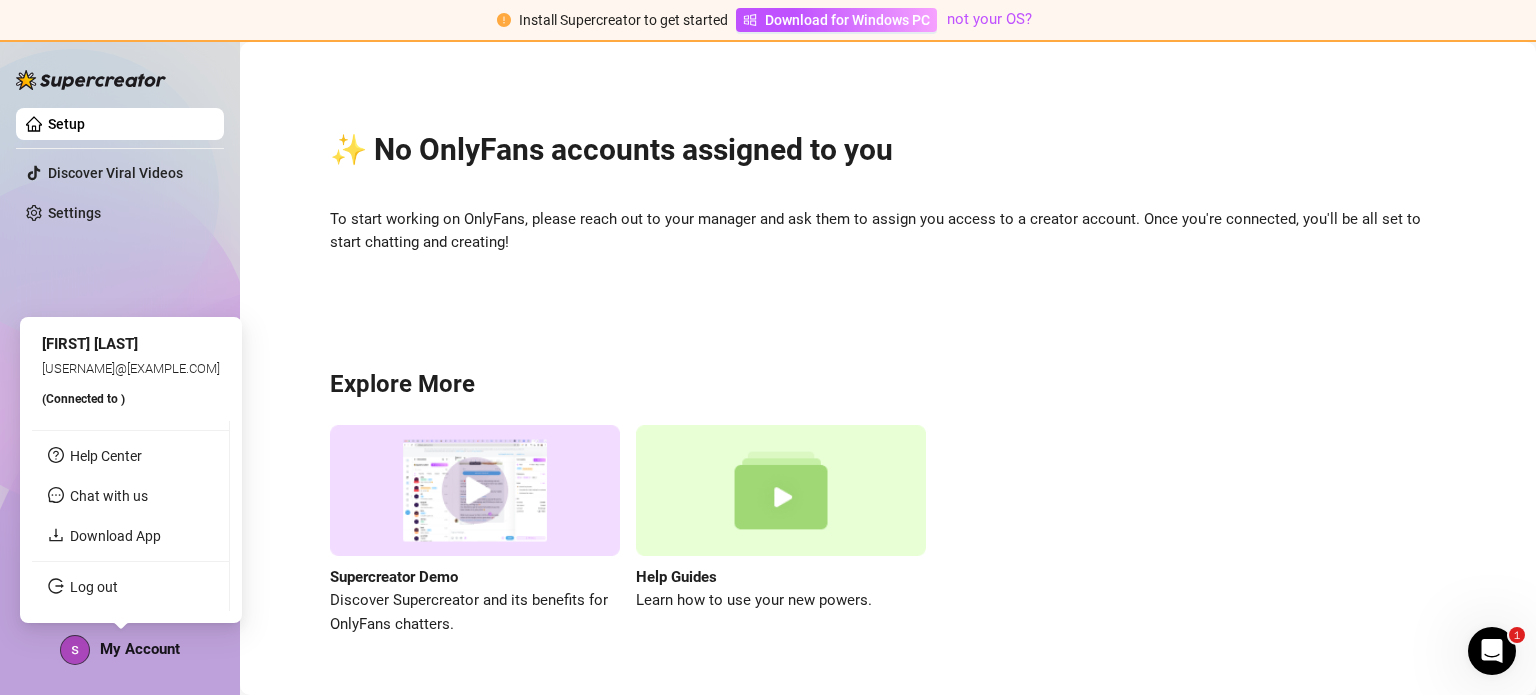 click on "(Connected to   )" at bounding box center [83, 399] 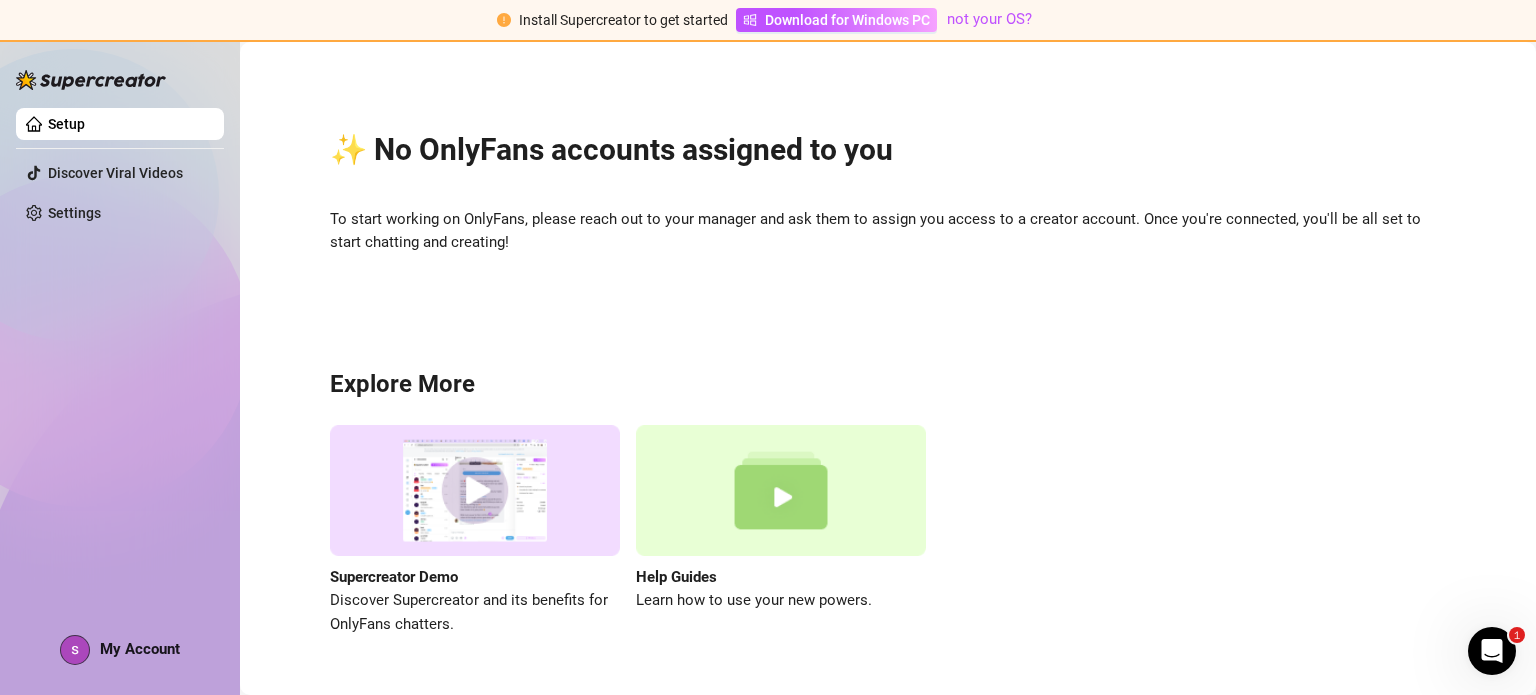 click on "Setup Discover Viral Videos Settings My Account" at bounding box center [120, 358] 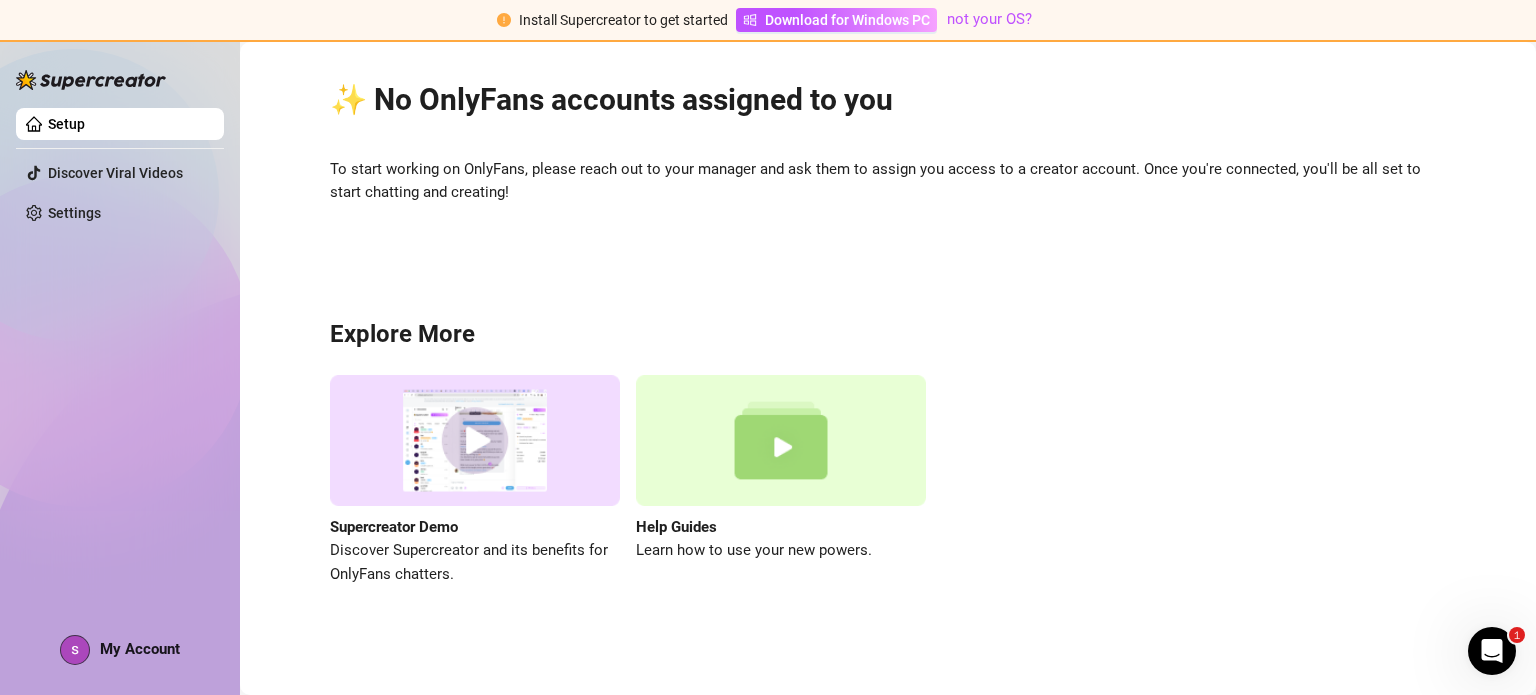 scroll, scrollTop: 0, scrollLeft: 0, axis: both 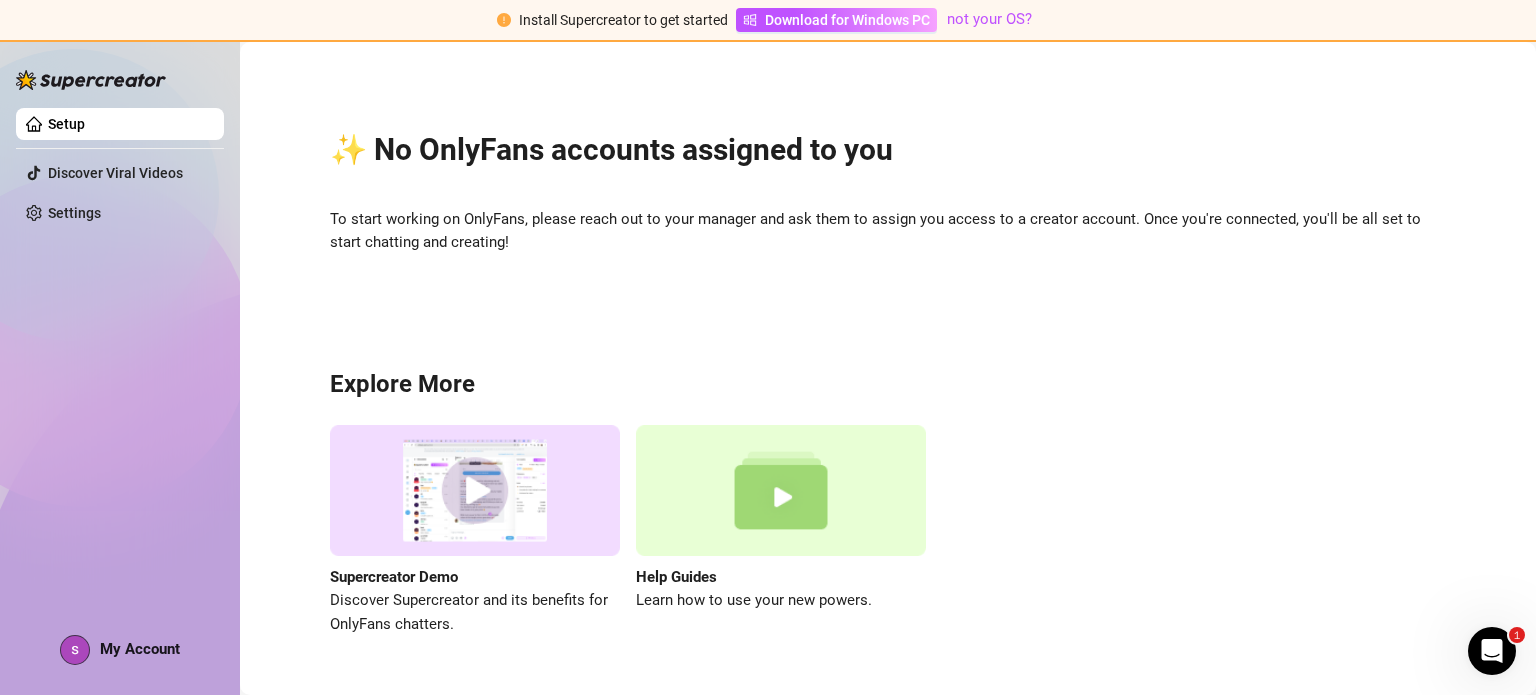 click on "✨ No OnlyFans accounts assigned to you" at bounding box center [888, 150] 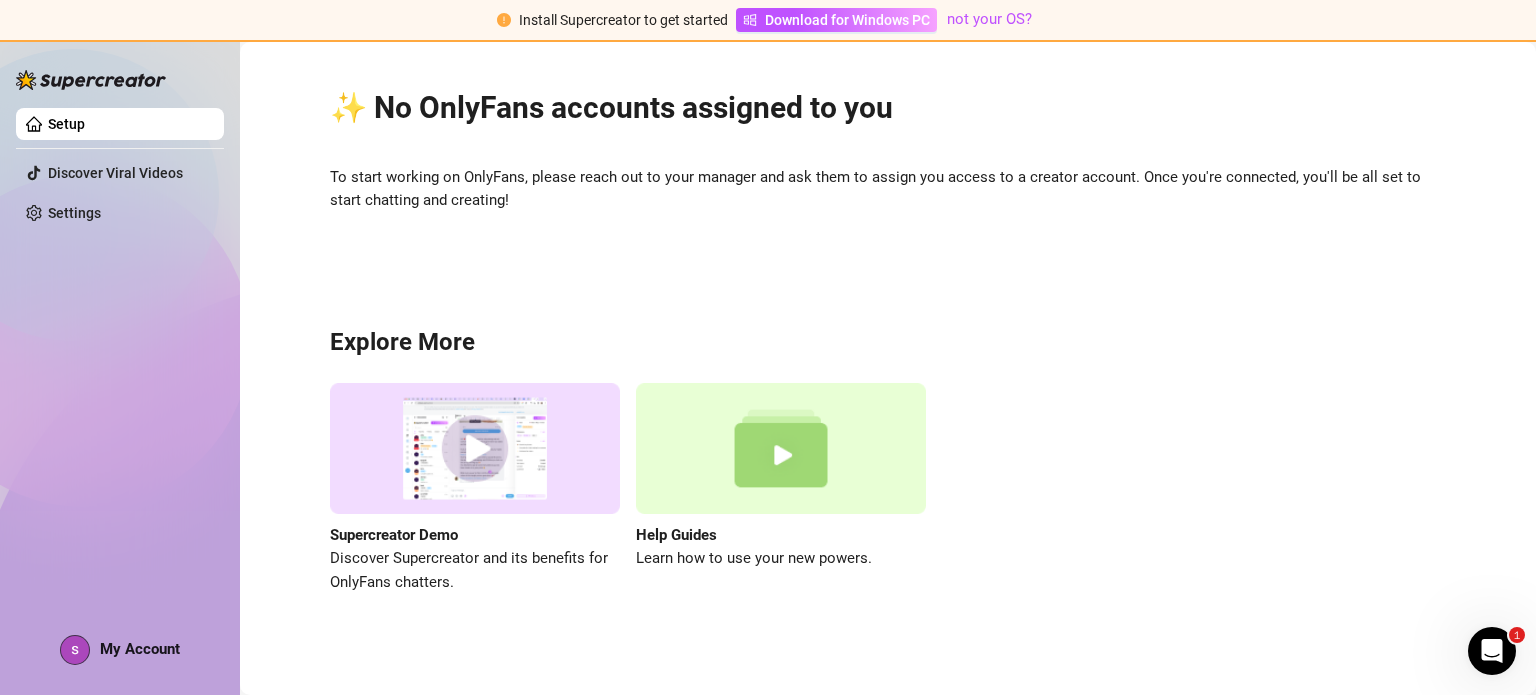 scroll, scrollTop: 50, scrollLeft: 0, axis: vertical 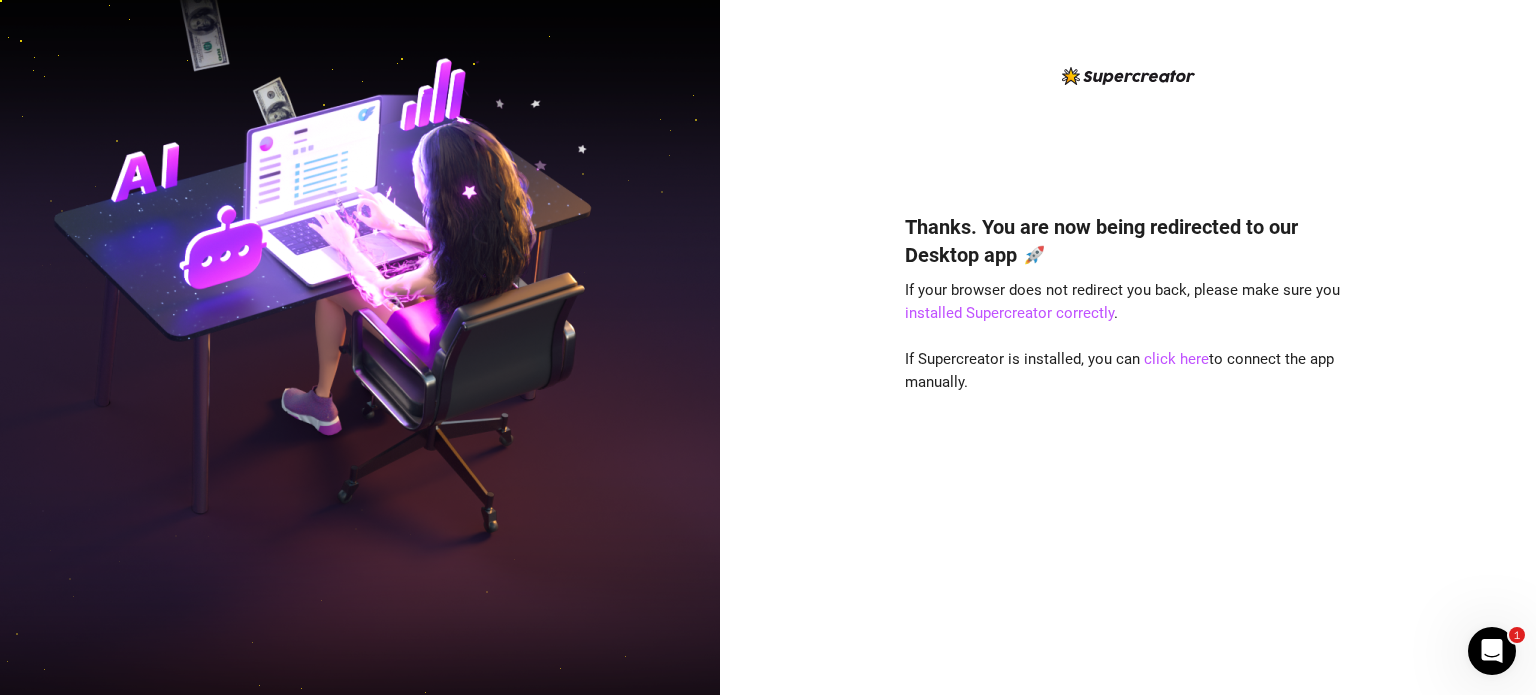 click on "Thanks. You are now being redirected to our Desktop app 🚀 If your browser does not redirect you back, please make sure you   installed Supercreator correctly . If Supercreator is installed, you can   click here  to connect the app manually." at bounding box center [1128, 424] 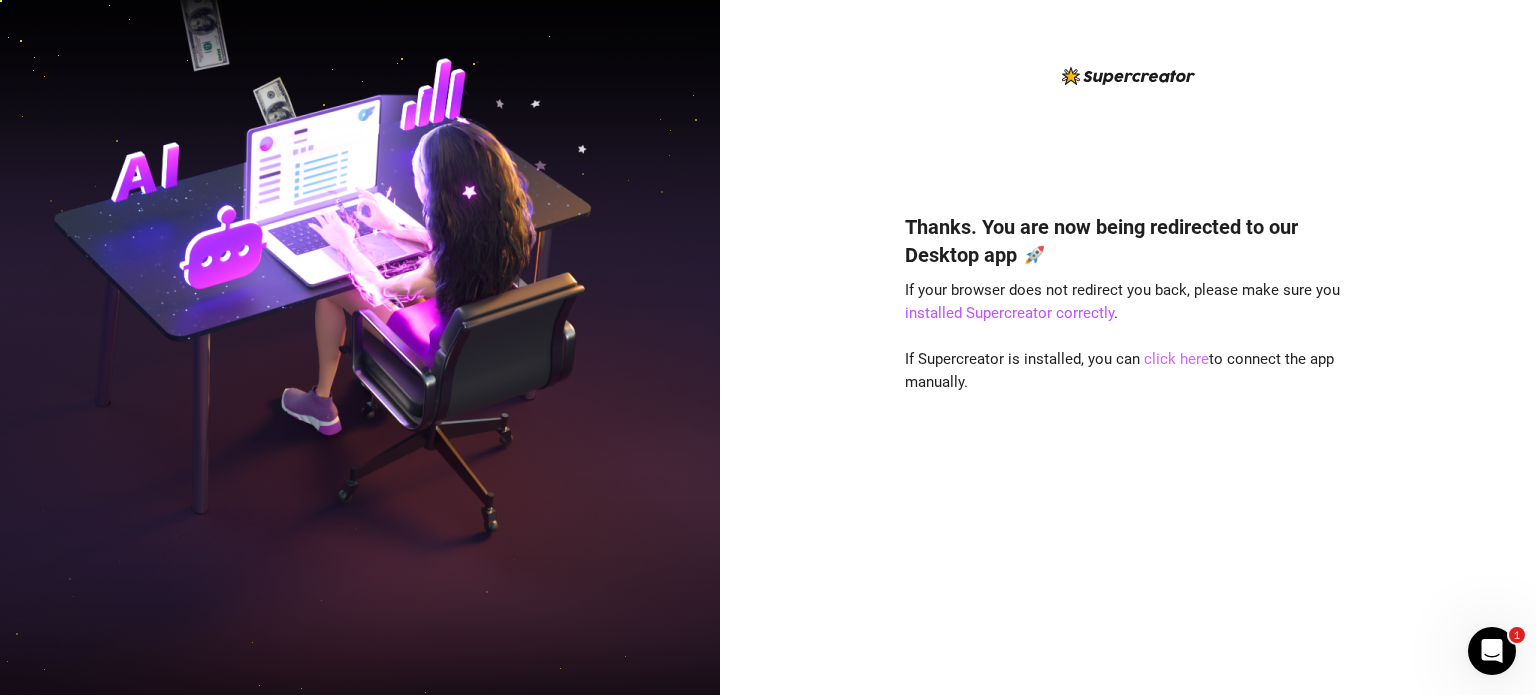 click on "click here" at bounding box center (1176, 359) 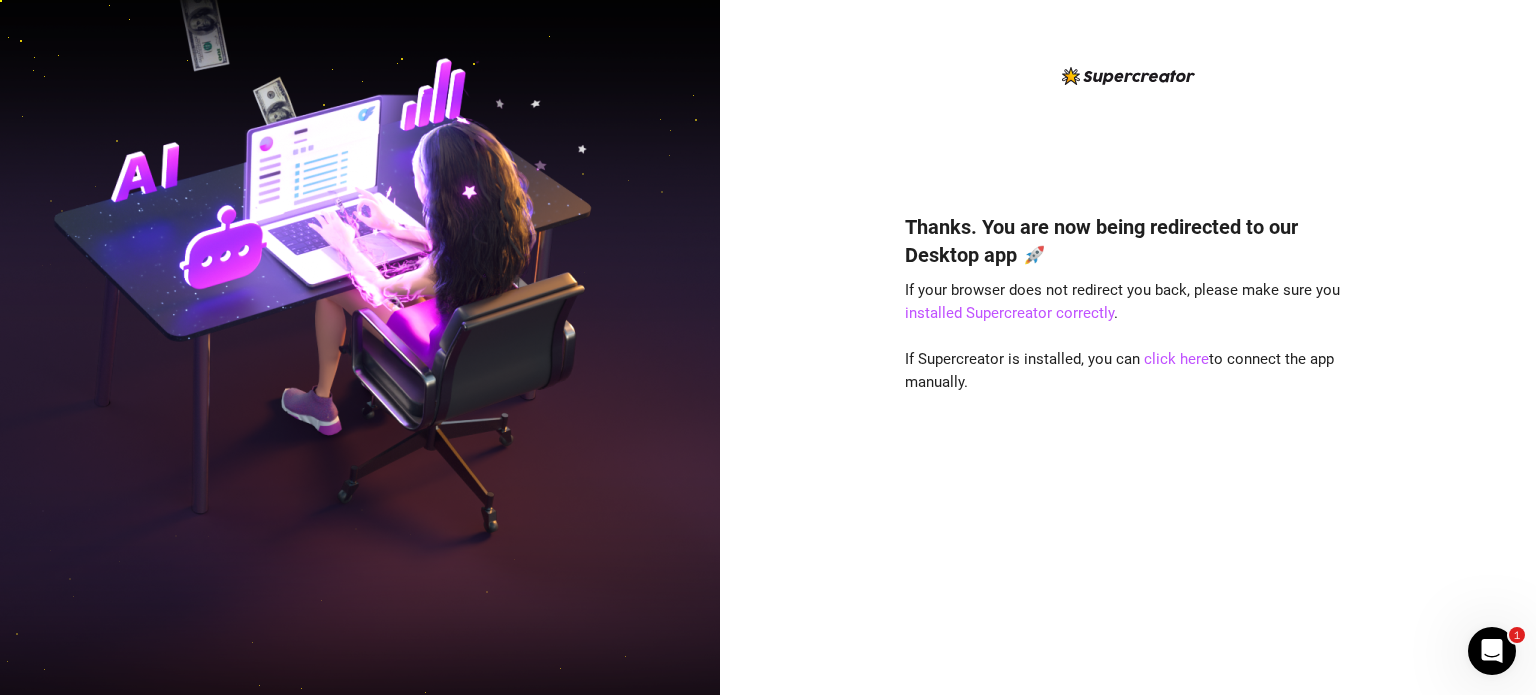 drag, startPoint x: 1266, startPoint y: 148, endPoint x: 1159, endPoint y: 40, distance: 152.0296 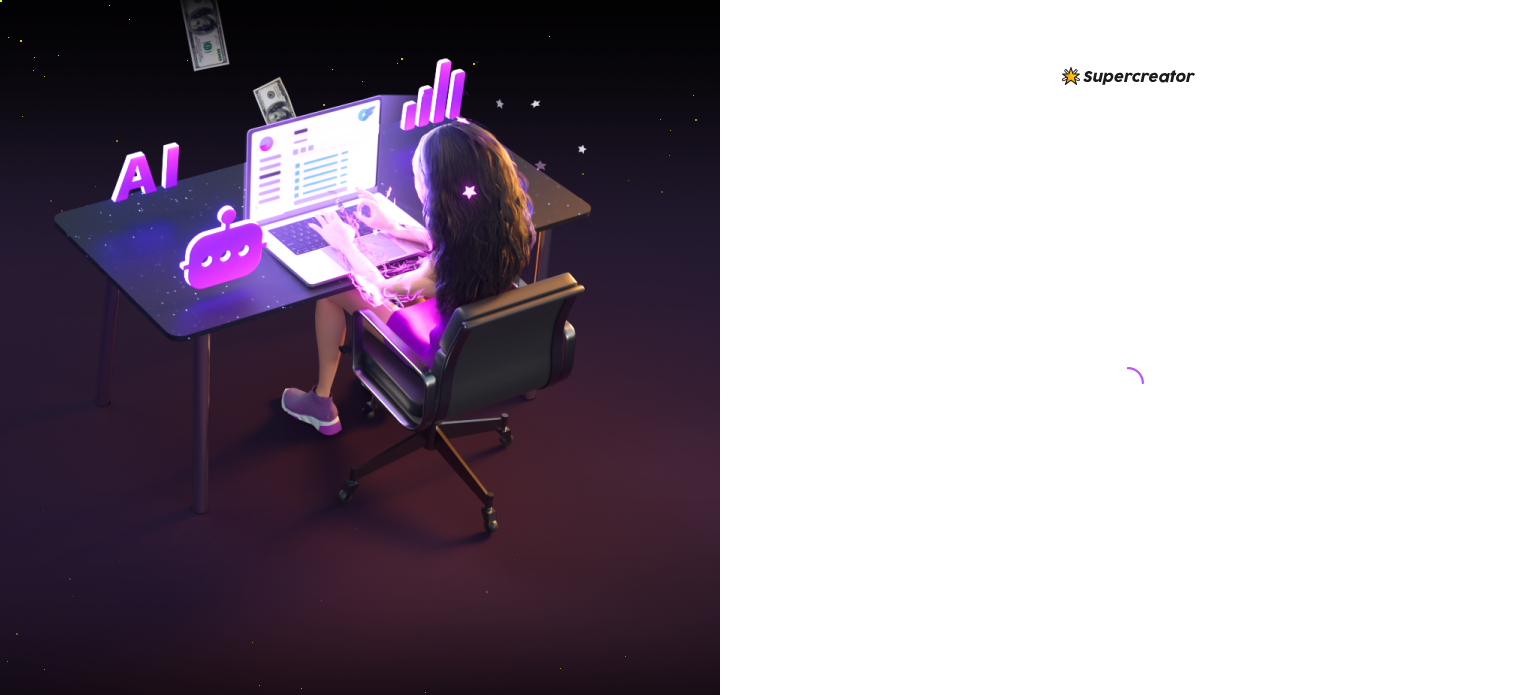 scroll, scrollTop: 0, scrollLeft: 0, axis: both 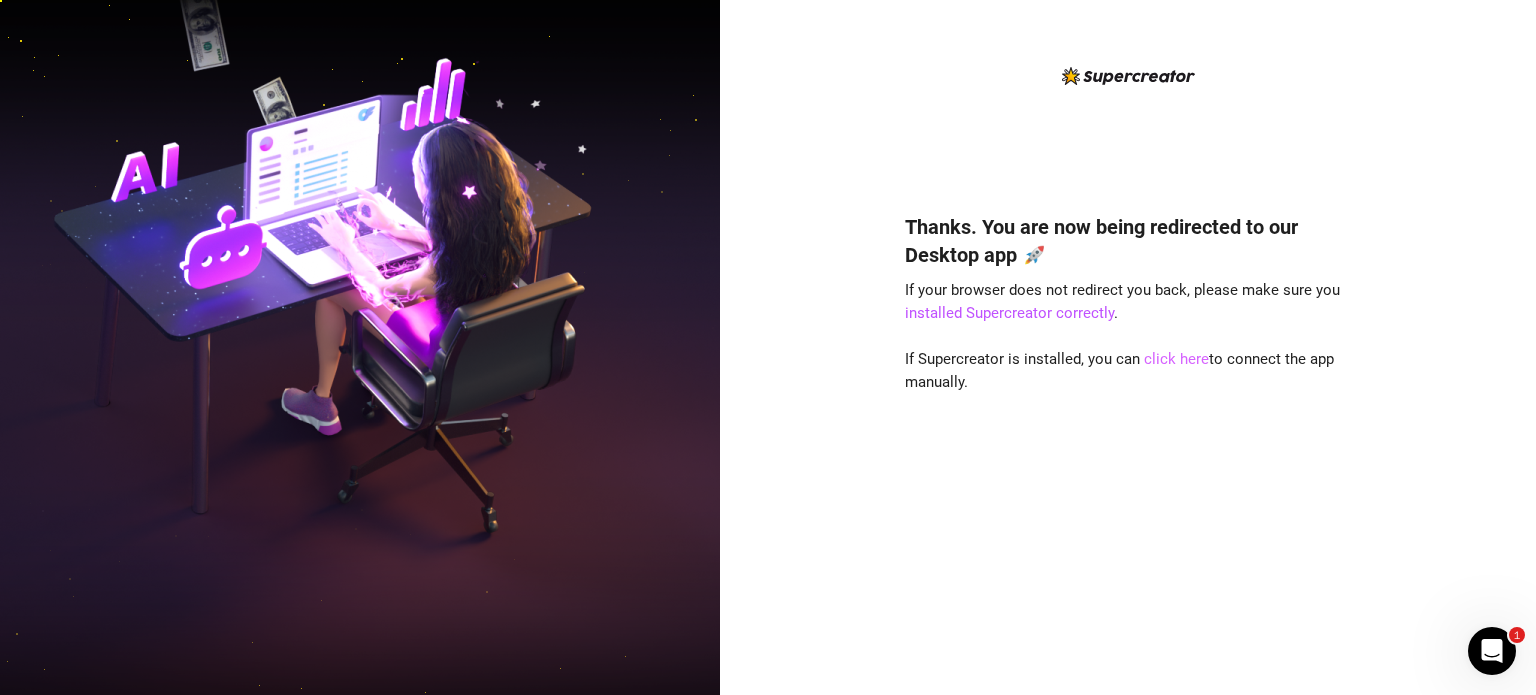 click on "click here" at bounding box center [1176, 359] 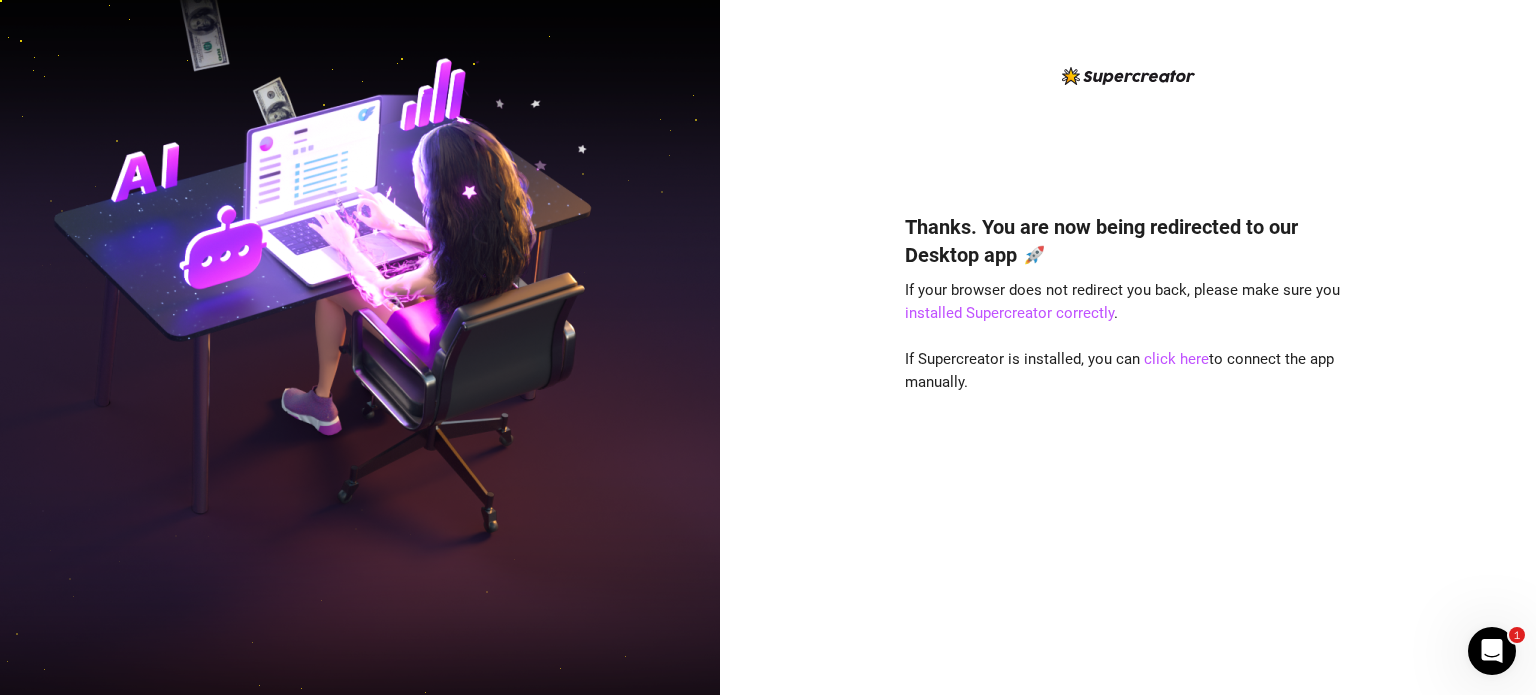 click on "Thanks. You are now being redirected to our Desktop app 🚀 If your browser does not redirect you back, please make sure you   installed Supercreator correctly . If Supercreator is installed, you can   click here  to connect the app manually." at bounding box center [1128, 424] 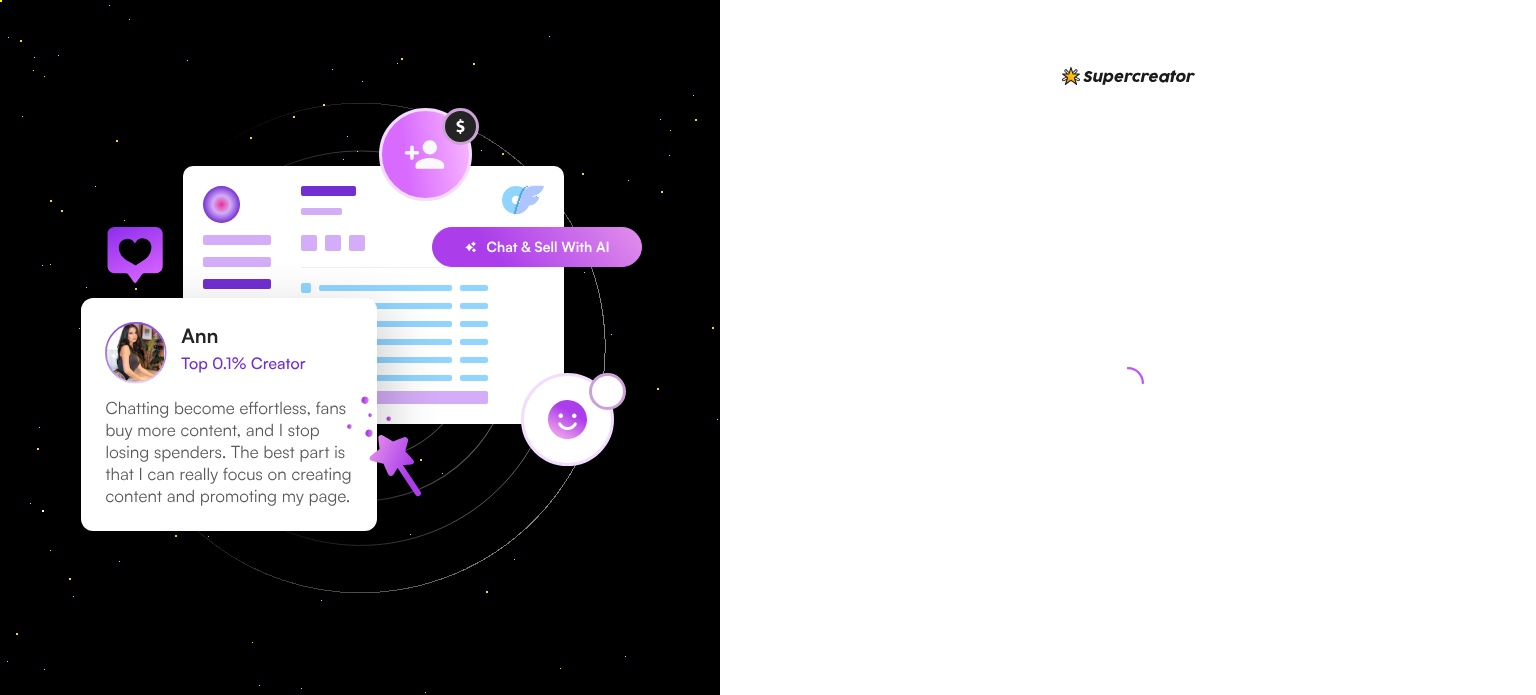 scroll, scrollTop: 0, scrollLeft: 0, axis: both 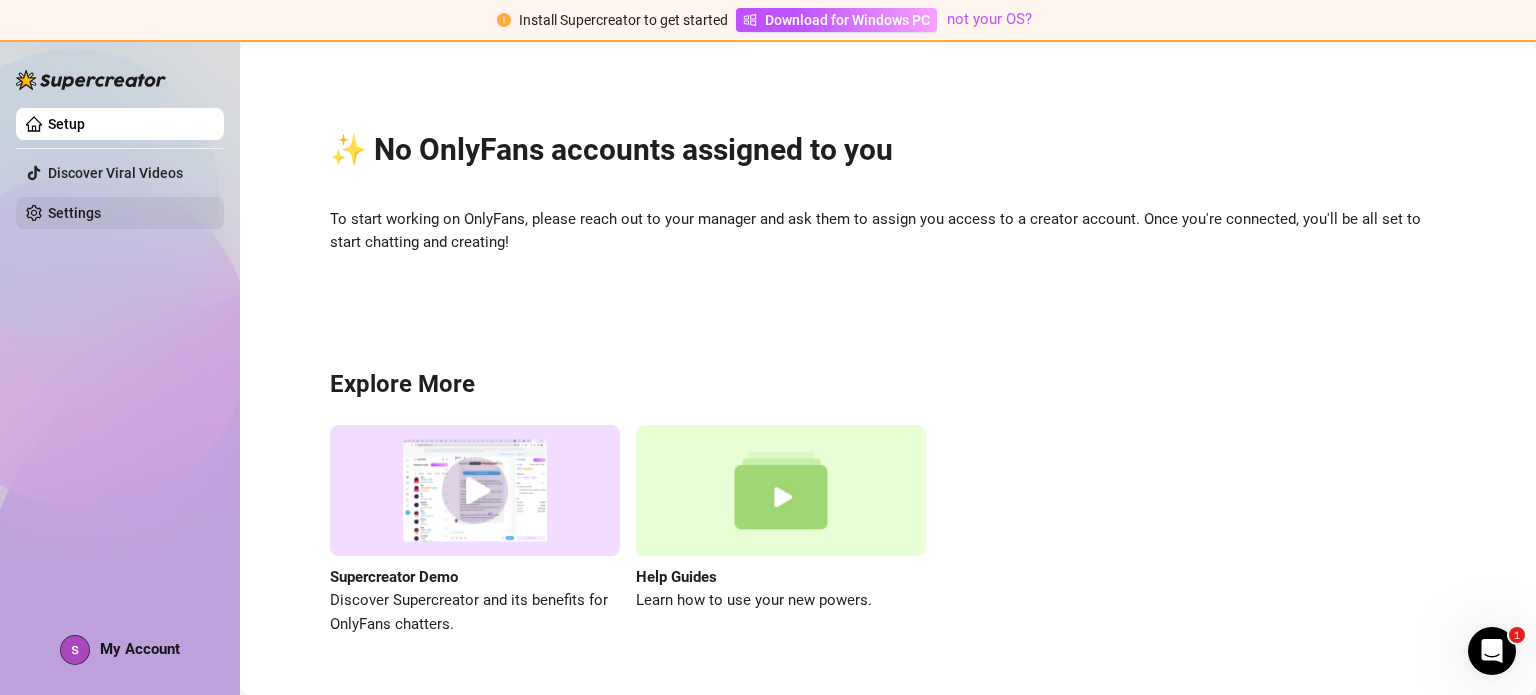 click on "Settings" at bounding box center [74, 213] 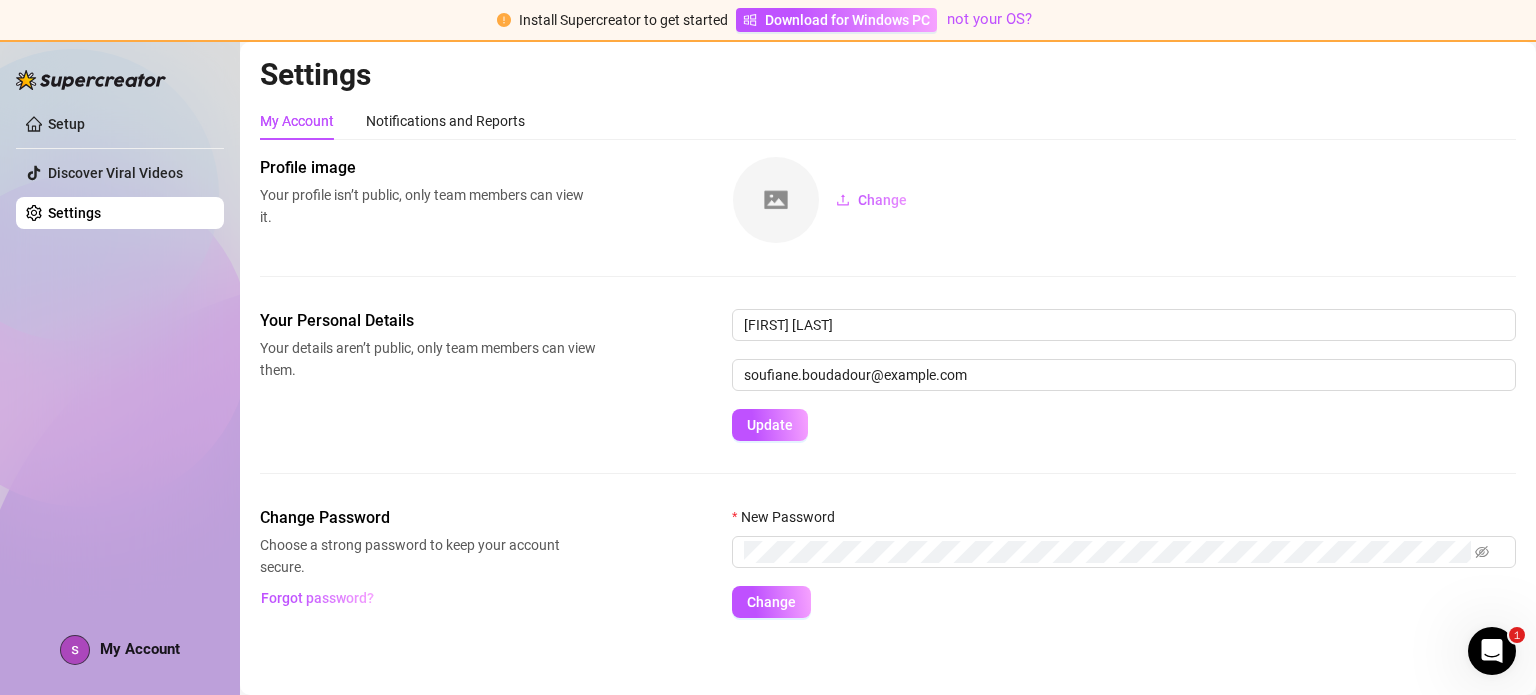 scroll, scrollTop: 6, scrollLeft: 0, axis: vertical 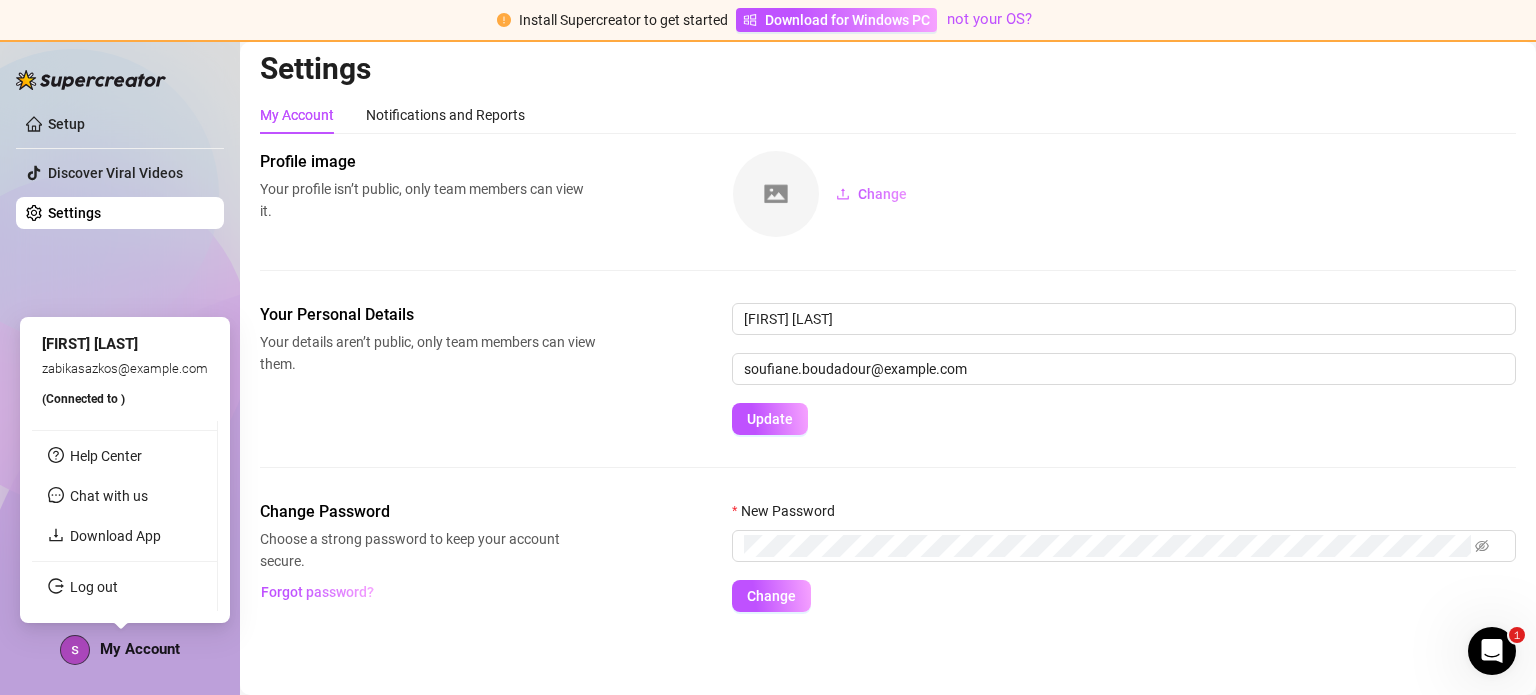 click on "My Account" at bounding box center (120, 650) 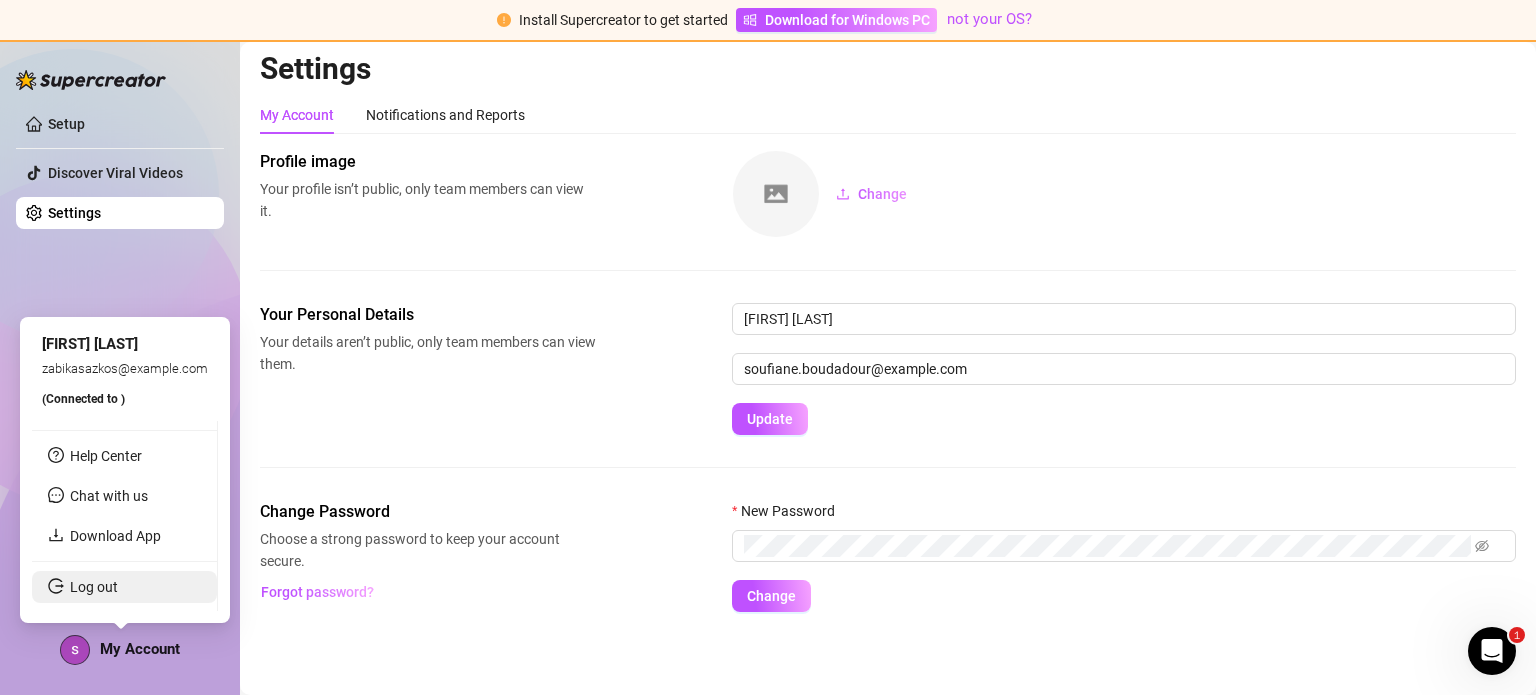 click on "Log out" at bounding box center [94, 587] 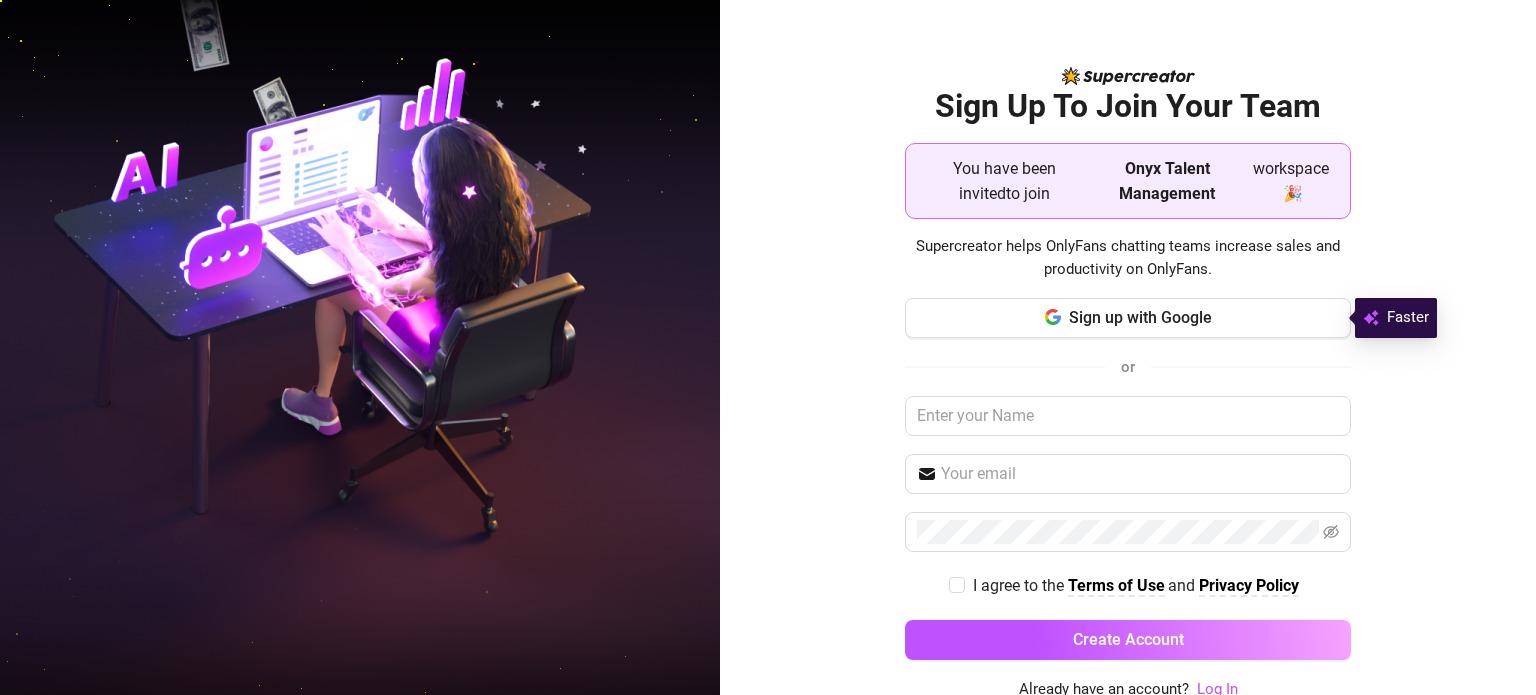 scroll, scrollTop: 0, scrollLeft: 0, axis: both 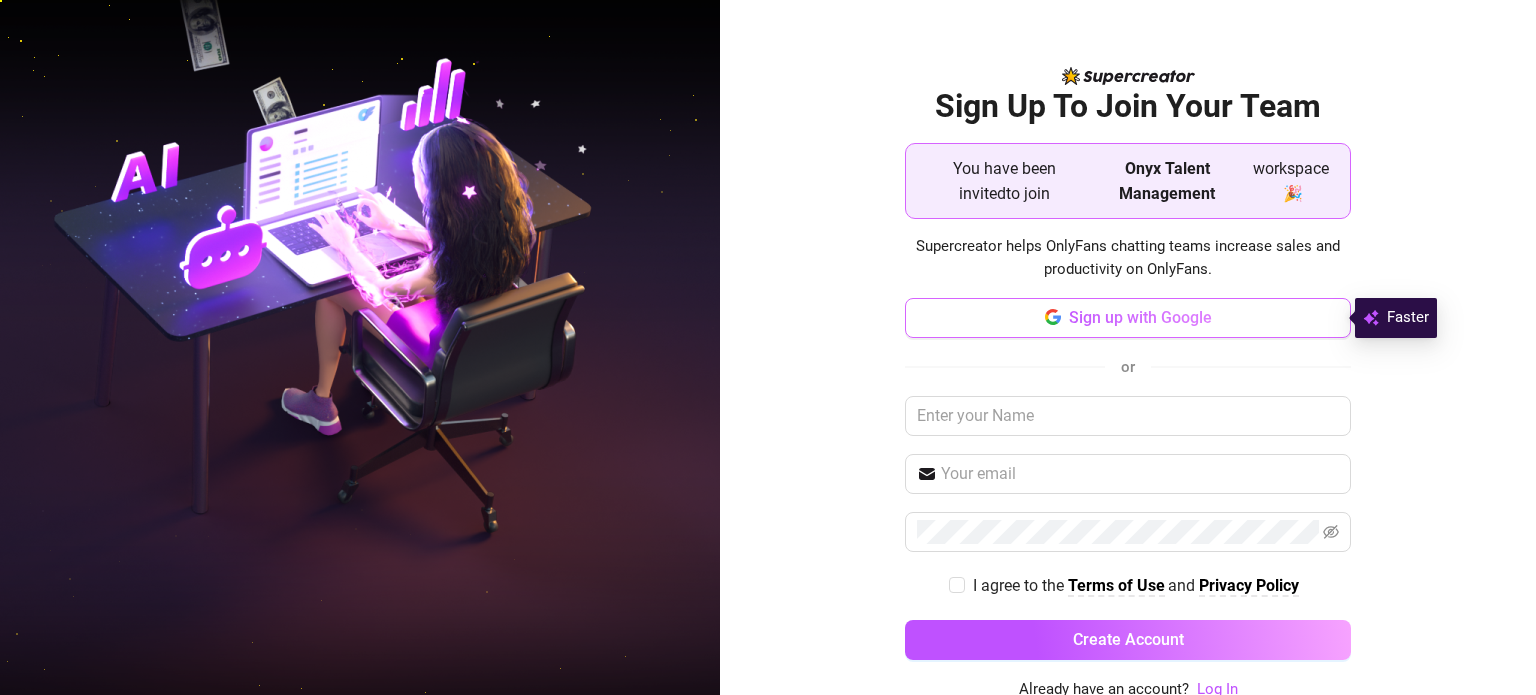click on "Sign up with Google" at bounding box center [1140, 317] 